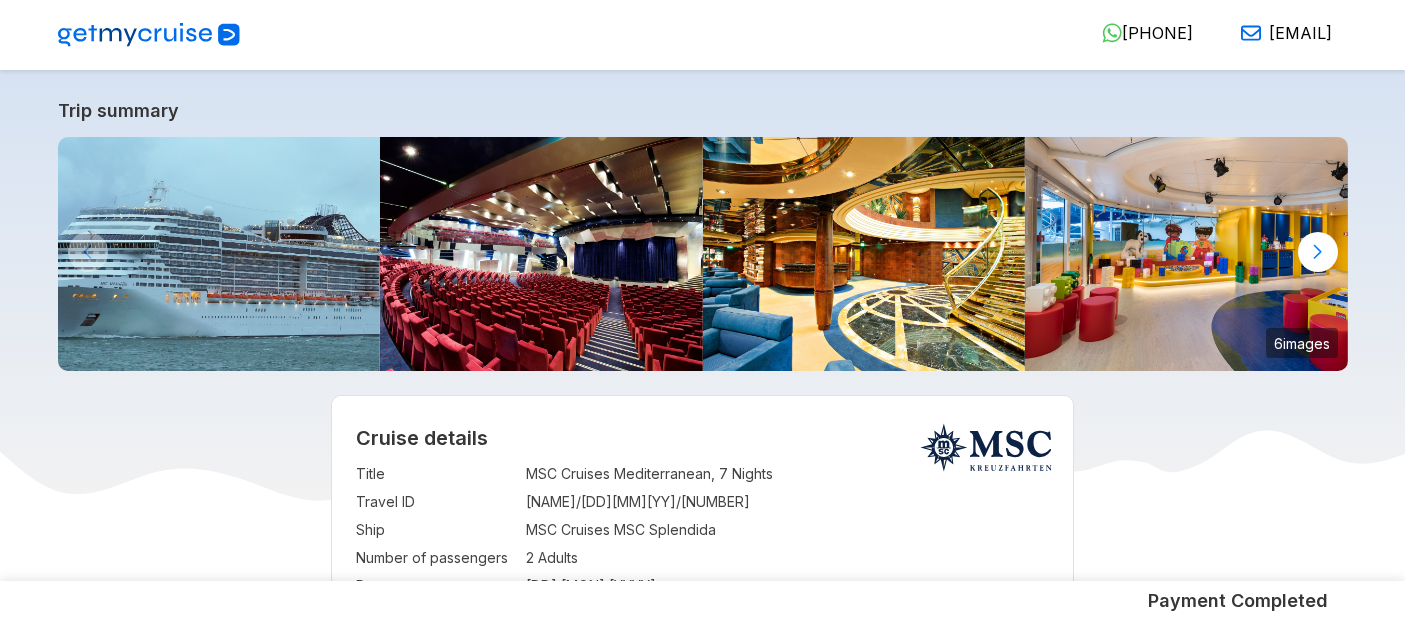 scroll, scrollTop: 0, scrollLeft: 0, axis: both 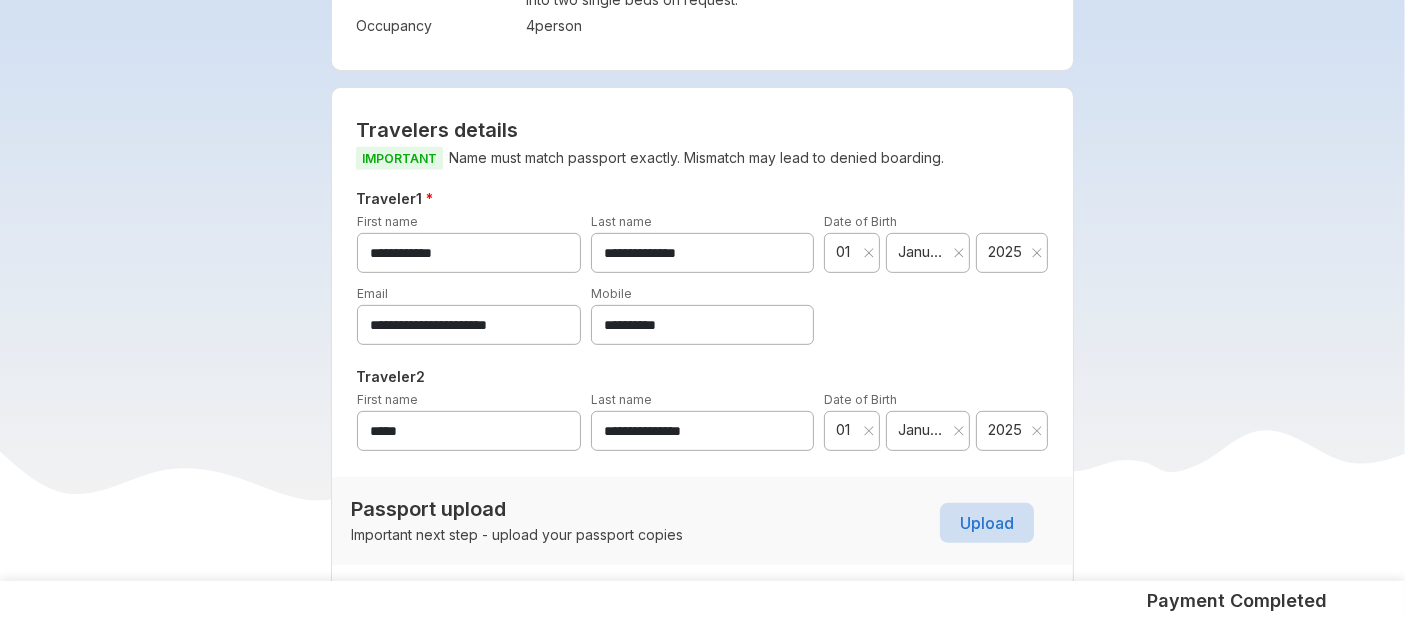 drag, startPoint x: 732, startPoint y: 337, endPoint x: 501, endPoint y: 382, distance: 235.3423 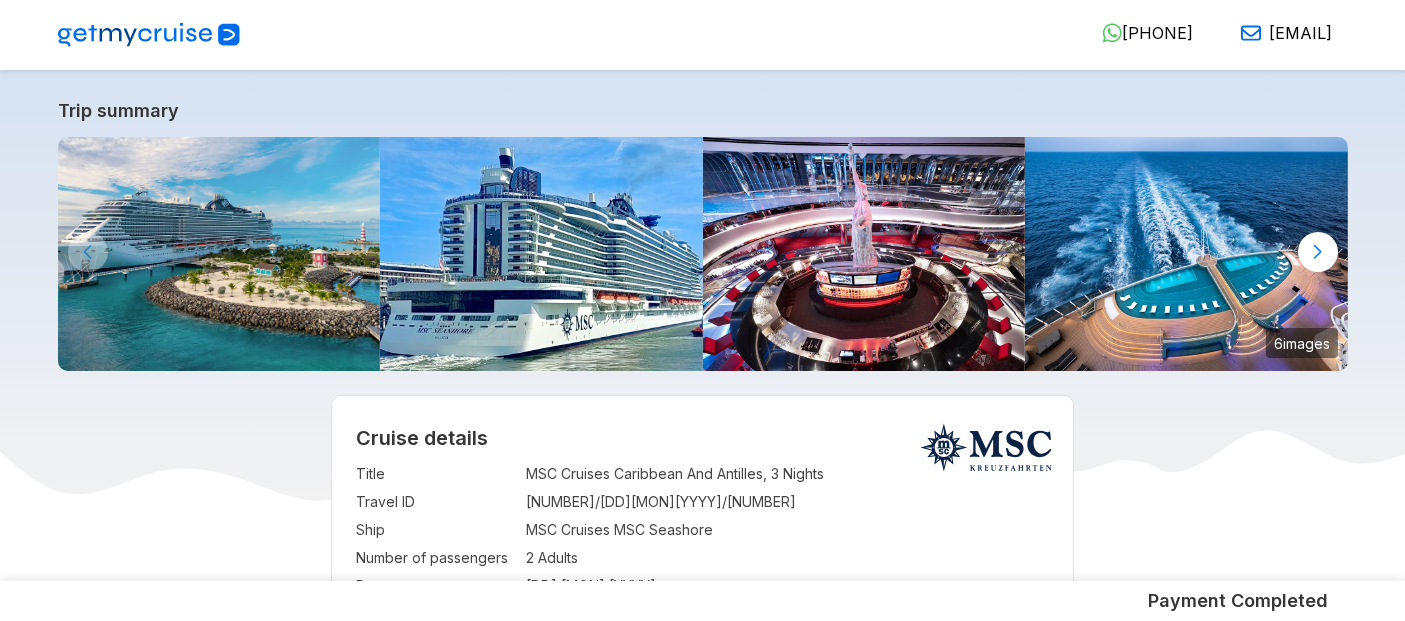 scroll, scrollTop: 493, scrollLeft: 0, axis: vertical 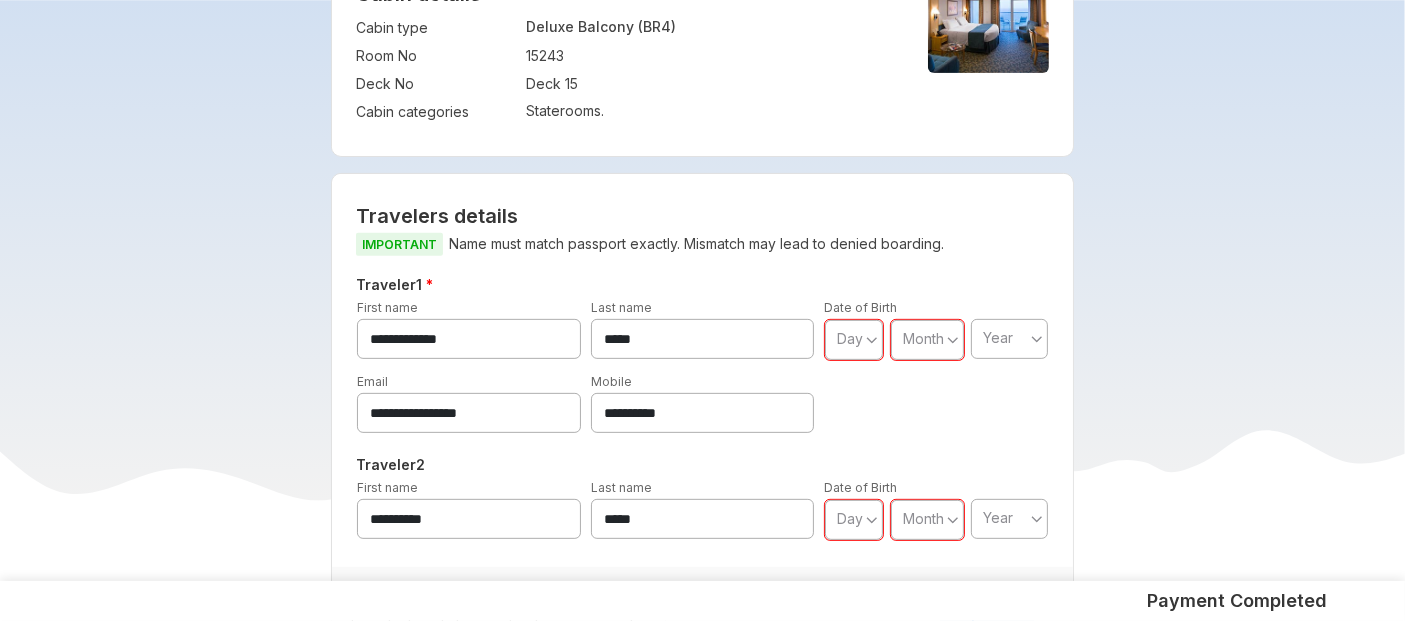 drag, startPoint x: 712, startPoint y: 409, endPoint x: 412, endPoint y: 450, distance: 302.7887 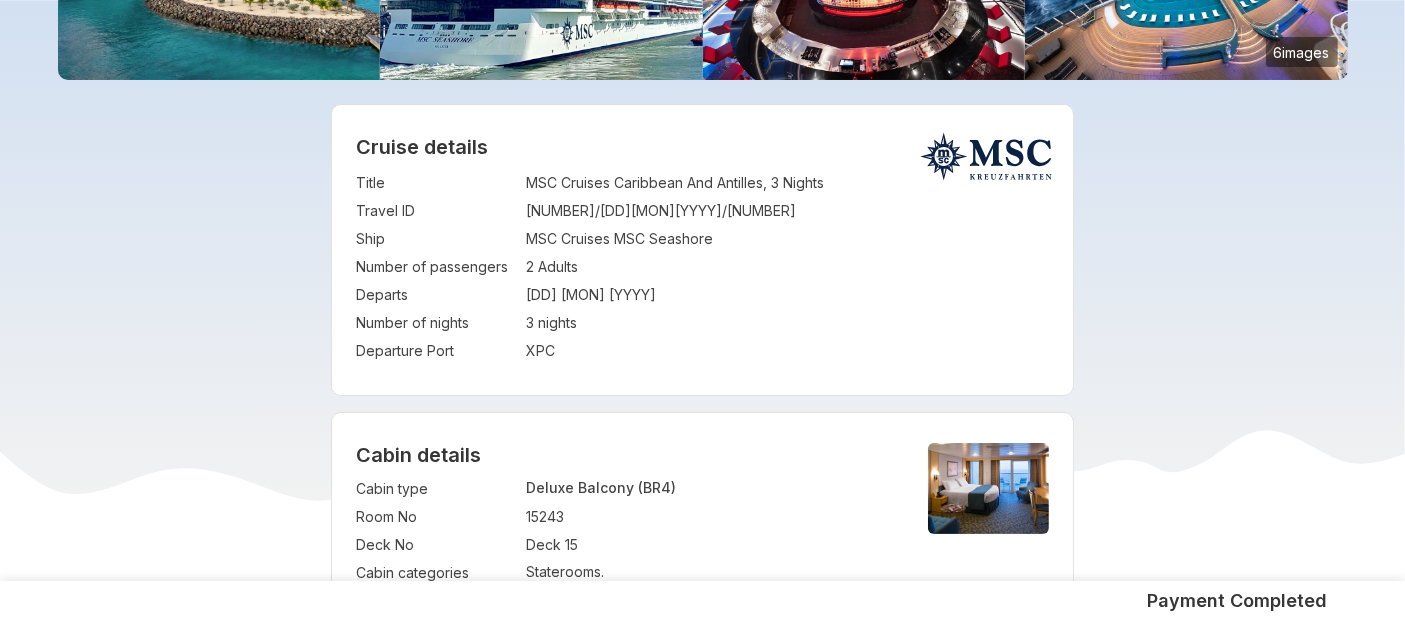 scroll, scrollTop: 308, scrollLeft: 0, axis: vertical 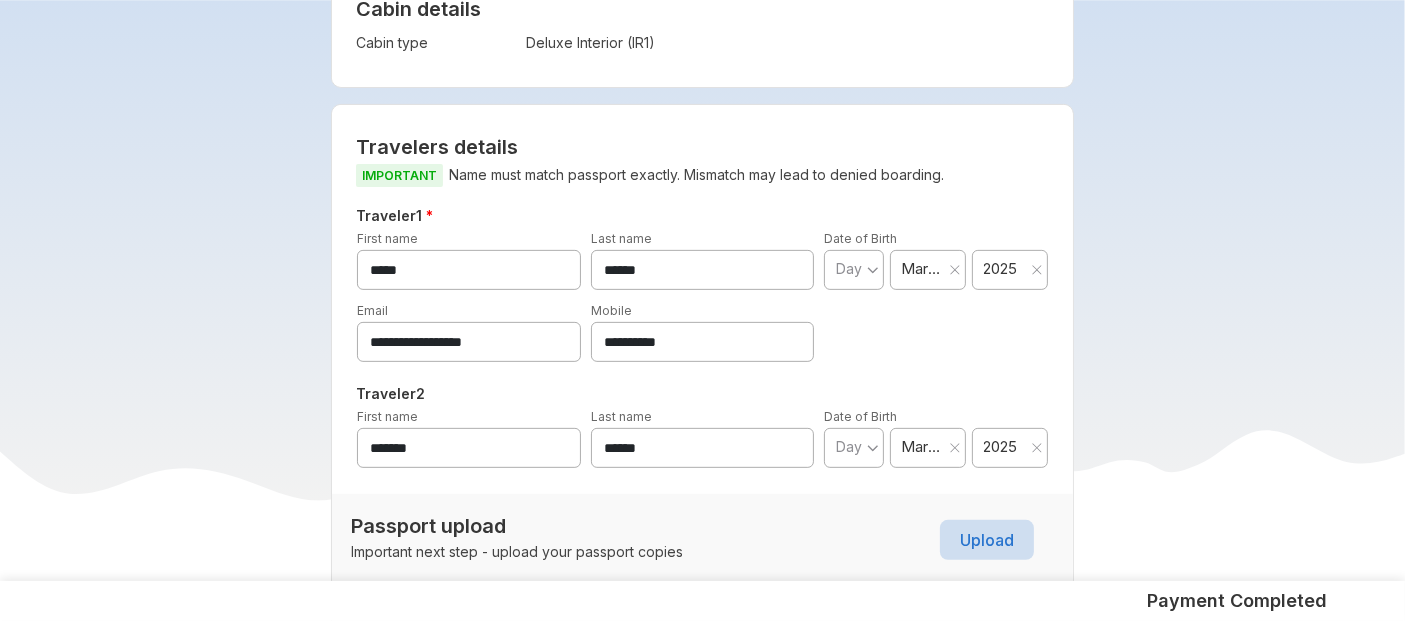drag, startPoint x: 710, startPoint y: 340, endPoint x: 534, endPoint y: 359, distance: 177.0226 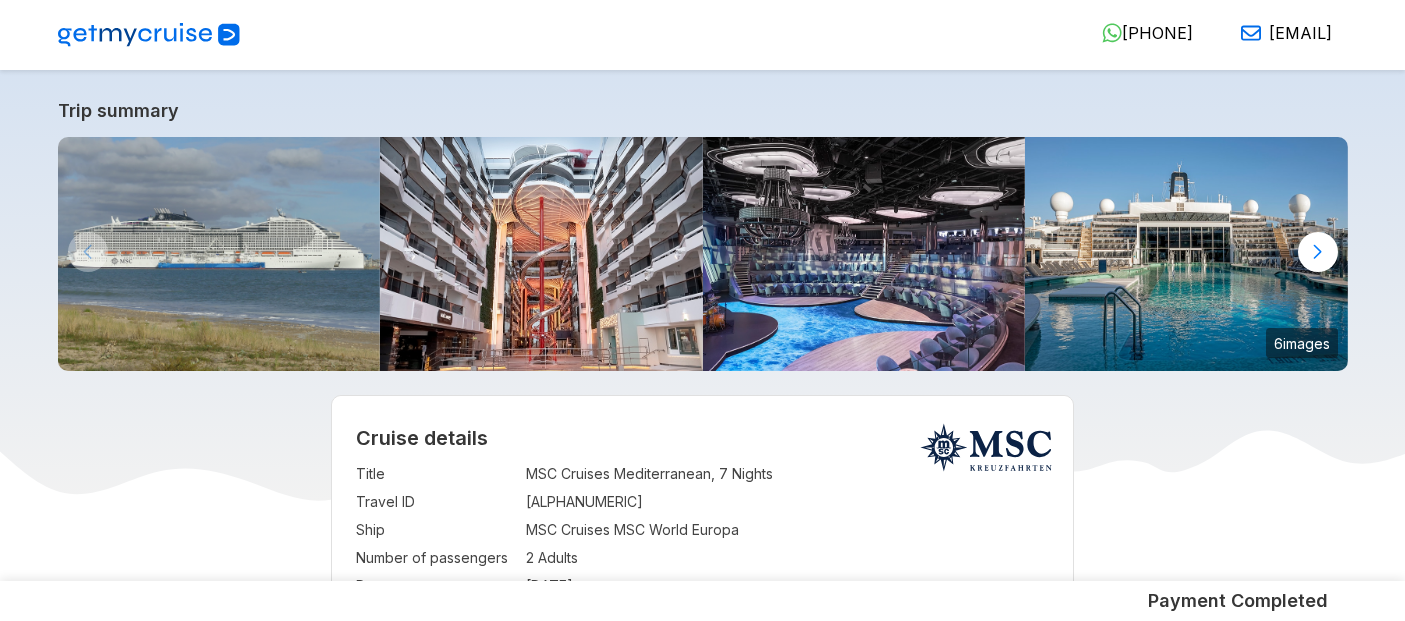 scroll, scrollTop: 0, scrollLeft: 0, axis: both 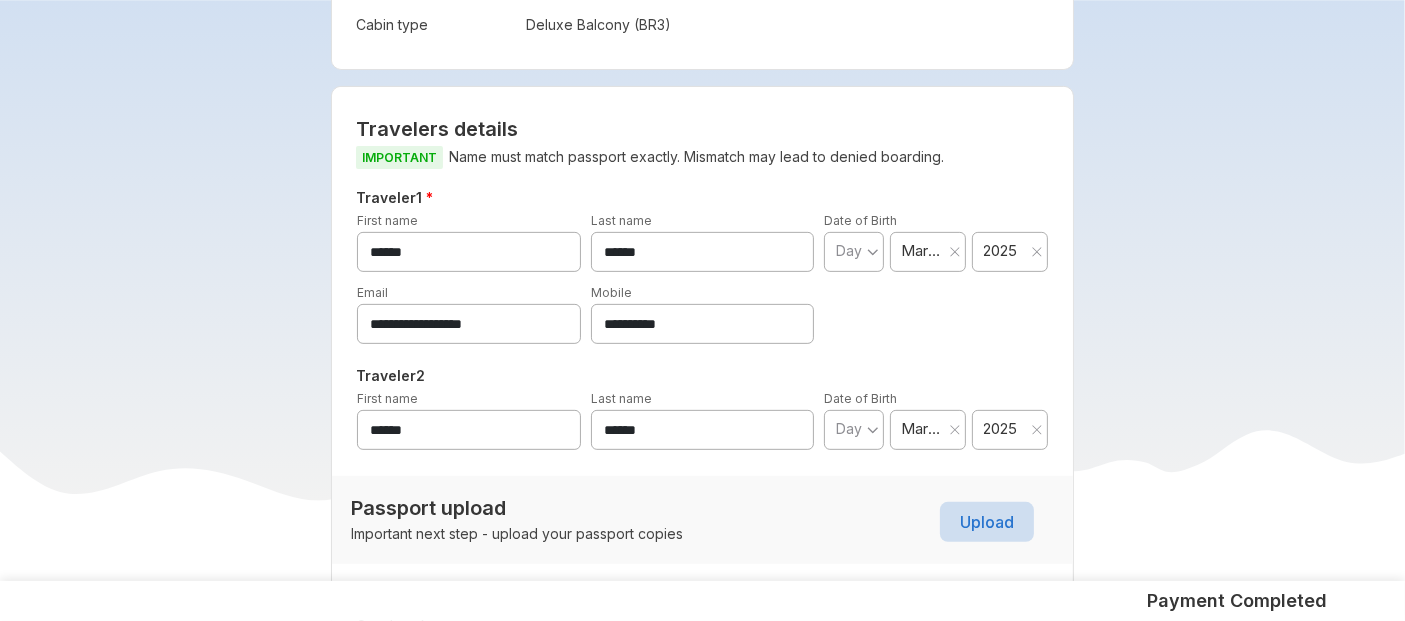 drag, startPoint x: 714, startPoint y: 314, endPoint x: 423, endPoint y: 368, distance: 295.9679 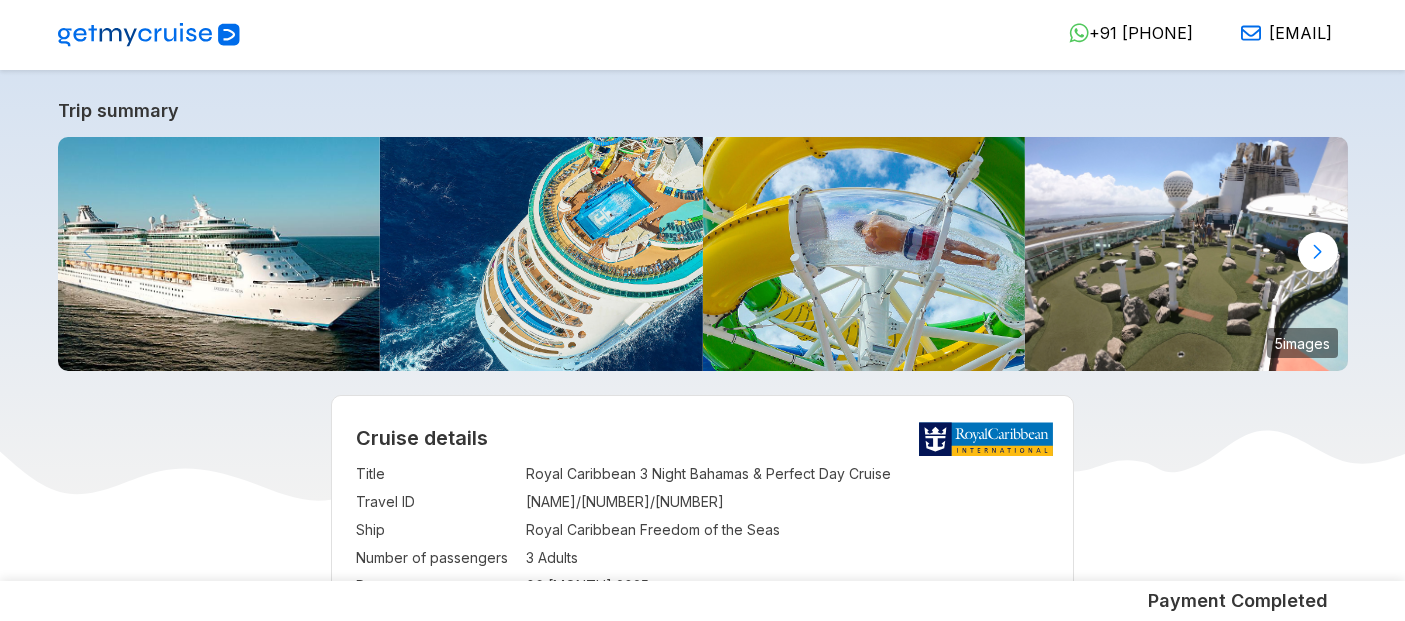 scroll, scrollTop: 342, scrollLeft: 0, axis: vertical 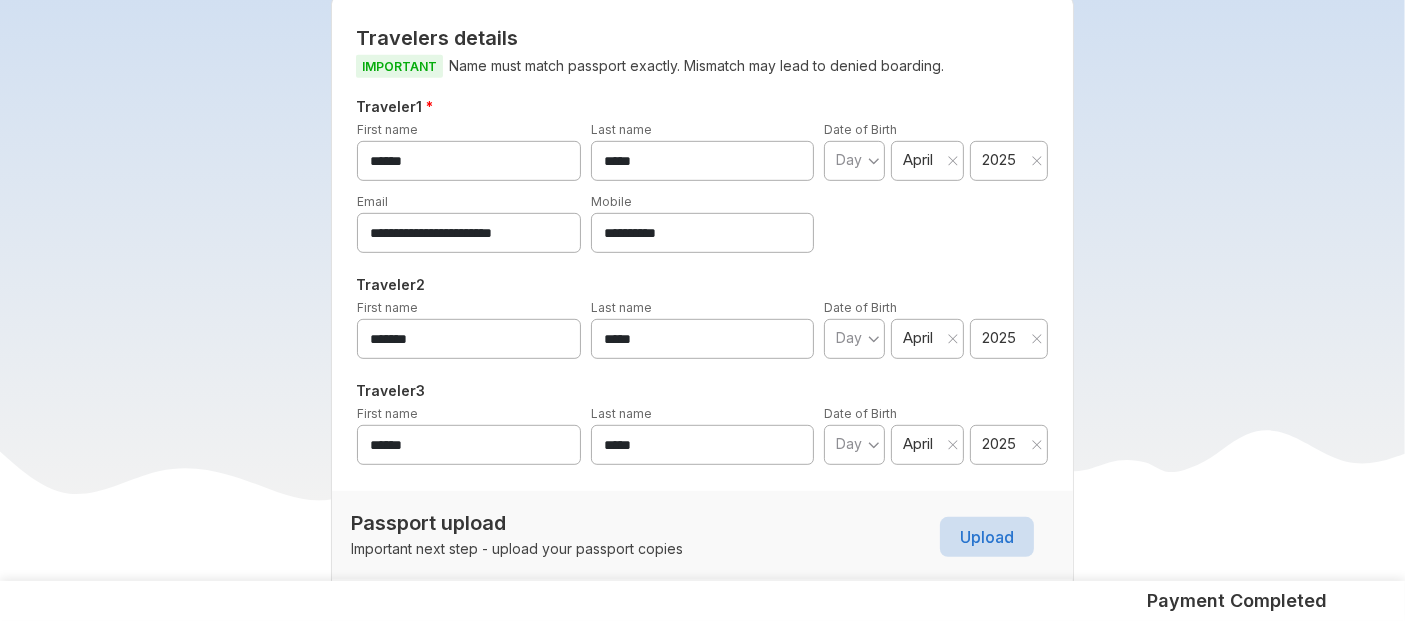 drag, startPoint x: 731, startPoint y: 227, endPoint x: 324, endPoint y: 247, distance: 407.49112 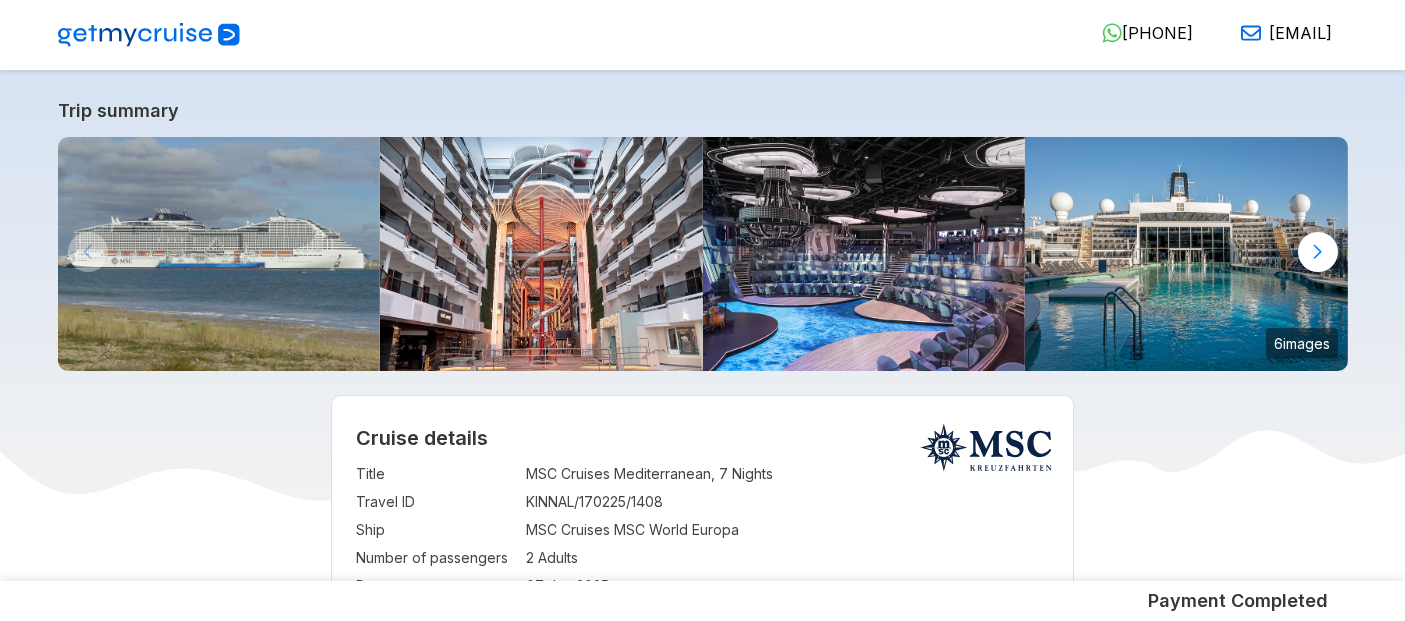 scroll, scrollTop: 0, scrollLeft: 0, axis: both 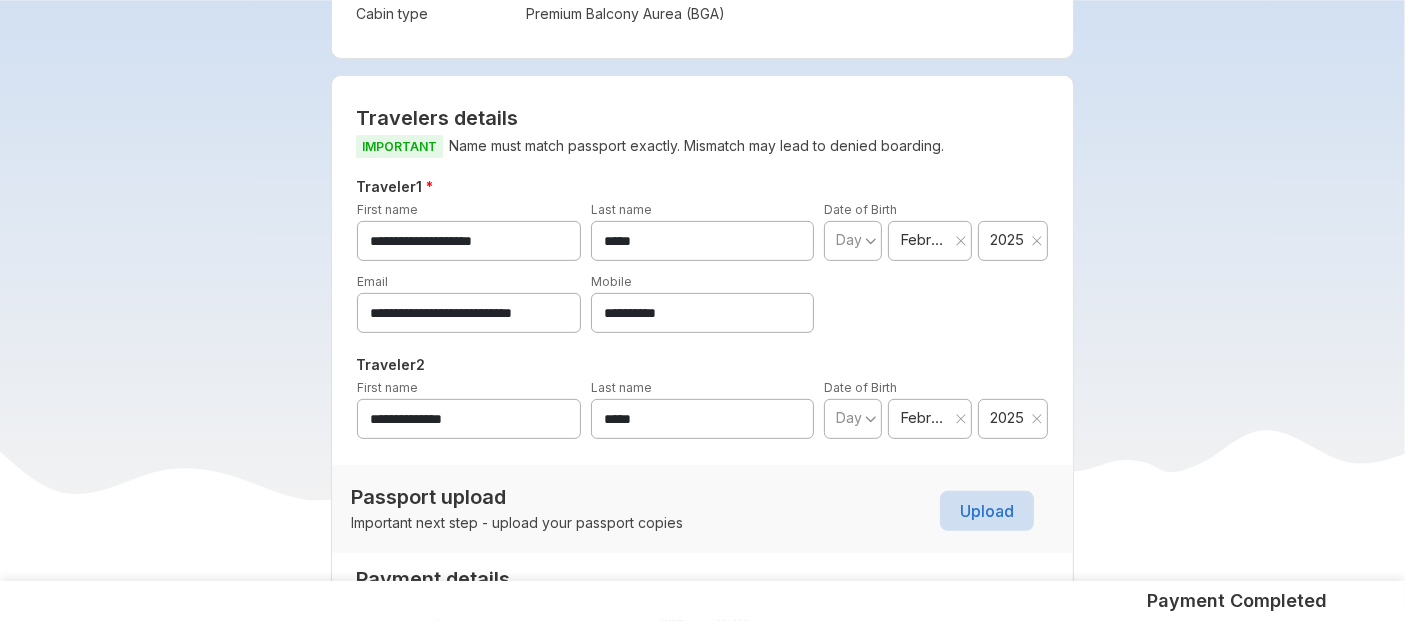 drag, startPoint x: 731, startPoint y: 316, endPoint x: 410, endPoint y: 289, distance: 322.1335 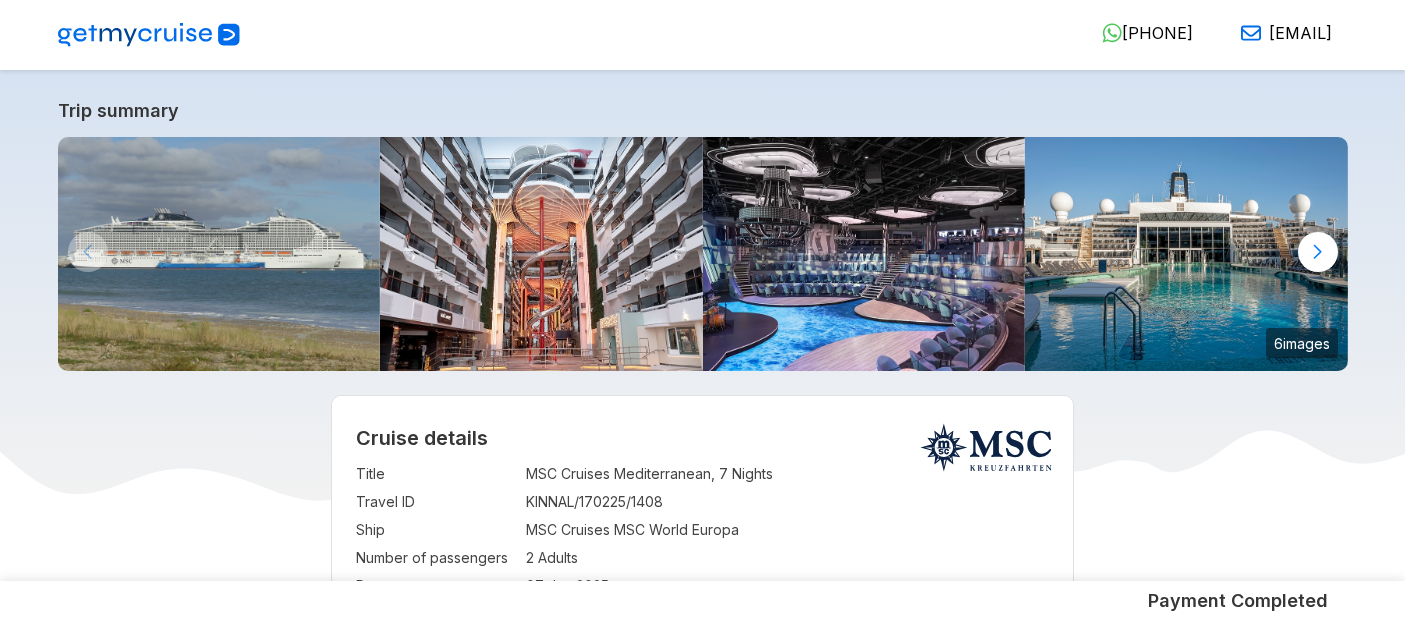 scroll, scrollTop: 0, scrollLeft: 0, axis: both 